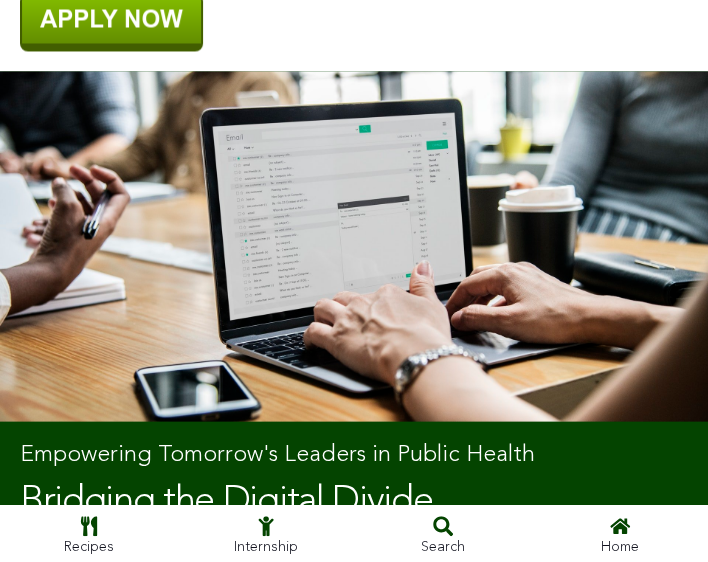 scroll, scrollTop: 1115, scrollLeft: 0, axis: vertical 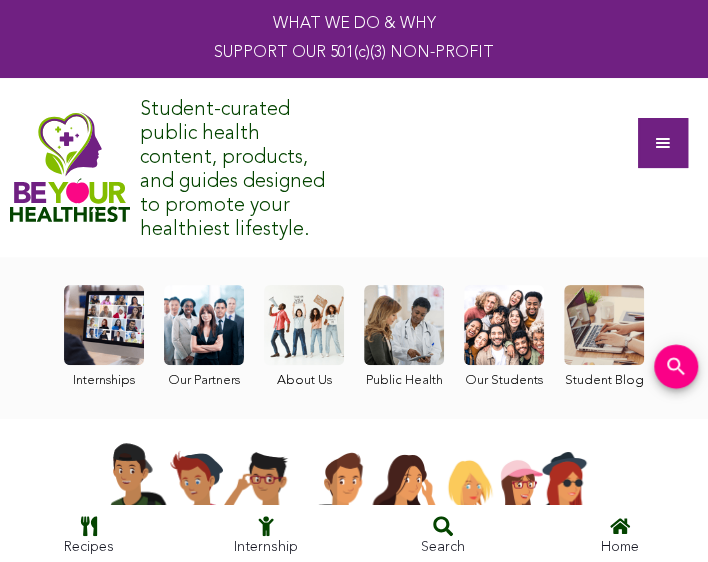 click at bounding box center (663, 143) 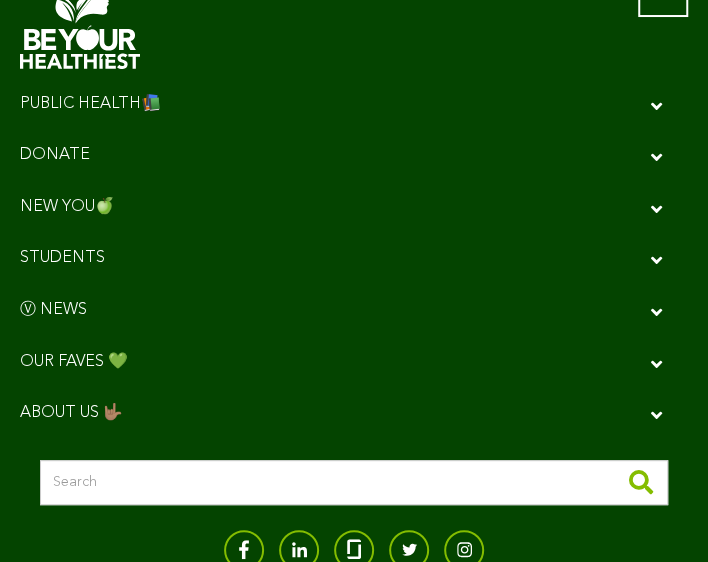 scroll, scrollTop: 0, scrollLeft: 0, axis: both 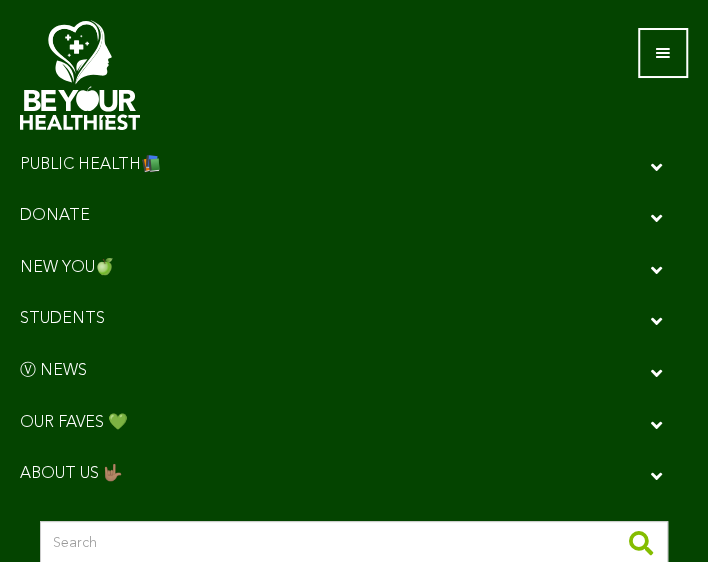 click at bounding box center (341, 167) 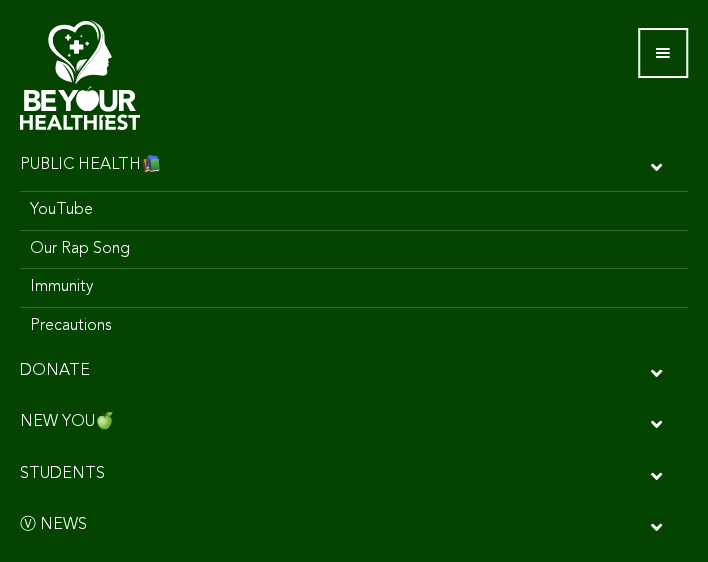 click at bounding box center (341, 167) 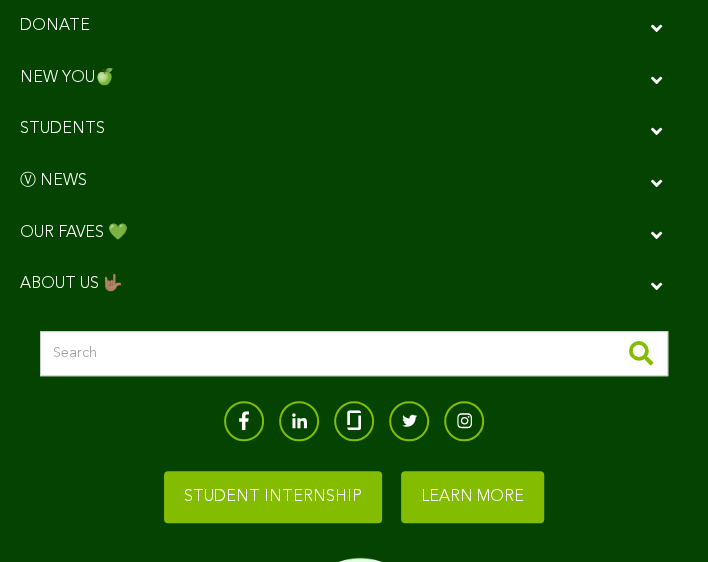 scroll, scrollTop: 189, scrollLeft: 0, axis: vertical 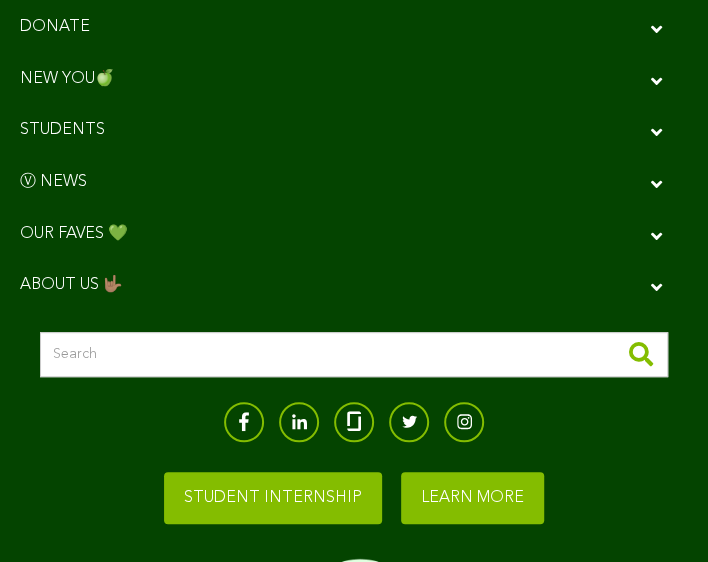 click at bounding box center [341, 287] 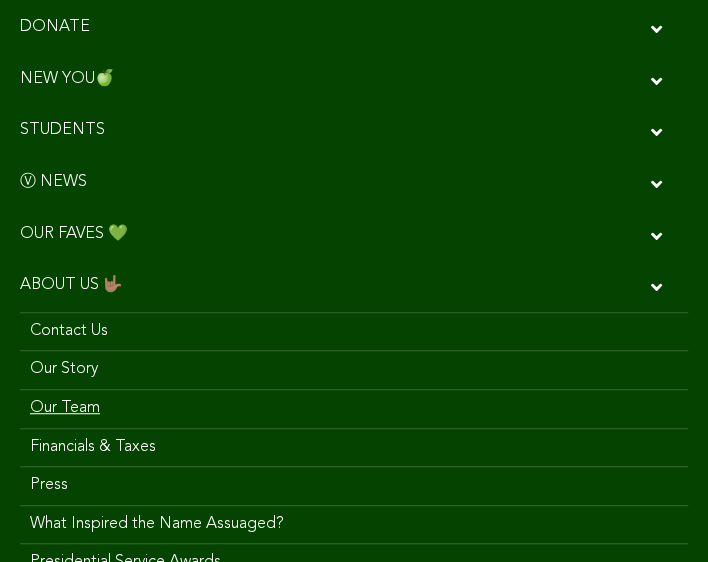 click on "Our Team" at bounding box center (354, 408) 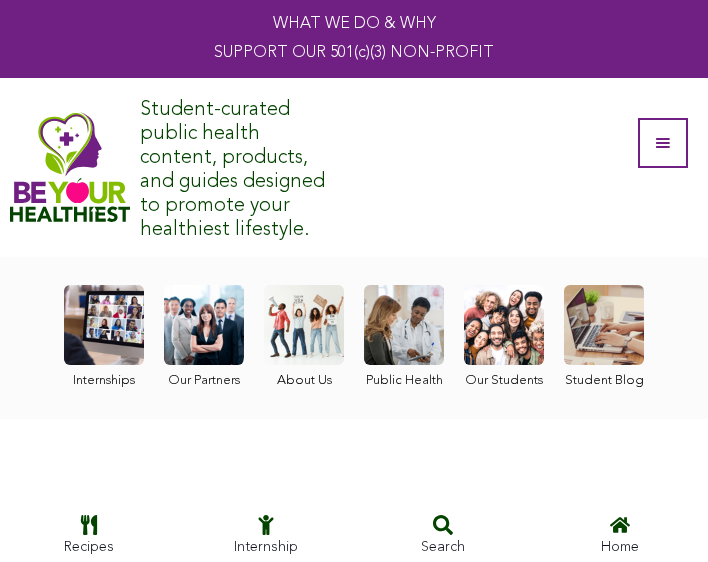 scroll, scrollTop: 1960, scrollLeft: 0, axis: vertical 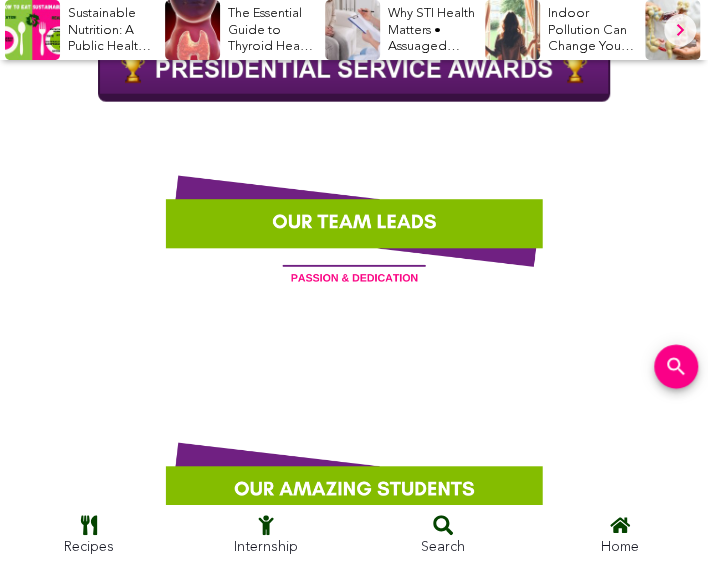 click at bounding box center [353, 221] 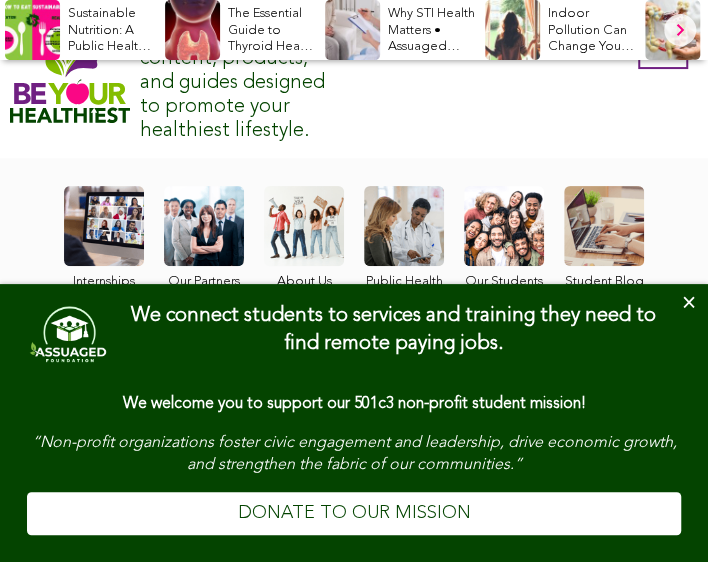 scroll, scrollTop: 0, scrollLeft: 0, axis: both 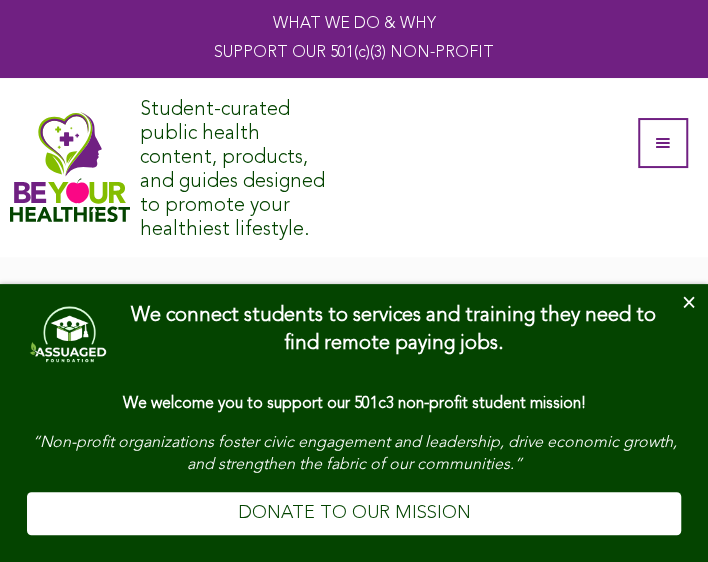 click at bounding box center (688, 304) 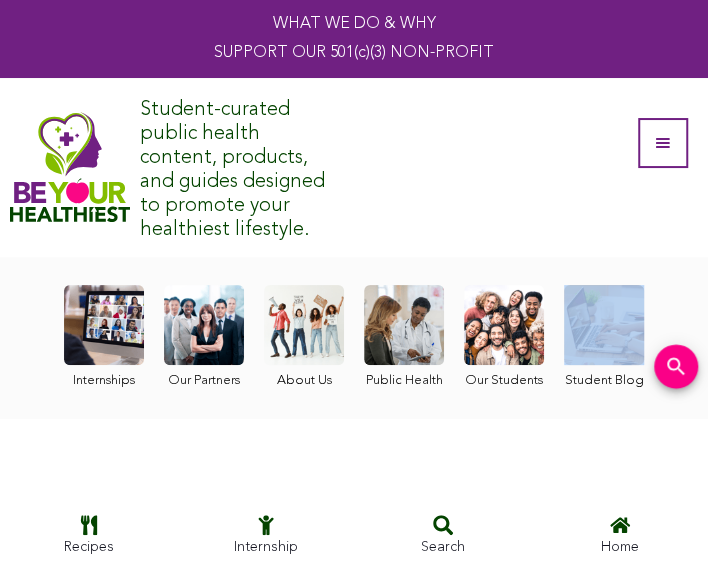 click at bounding box center (304, 337) 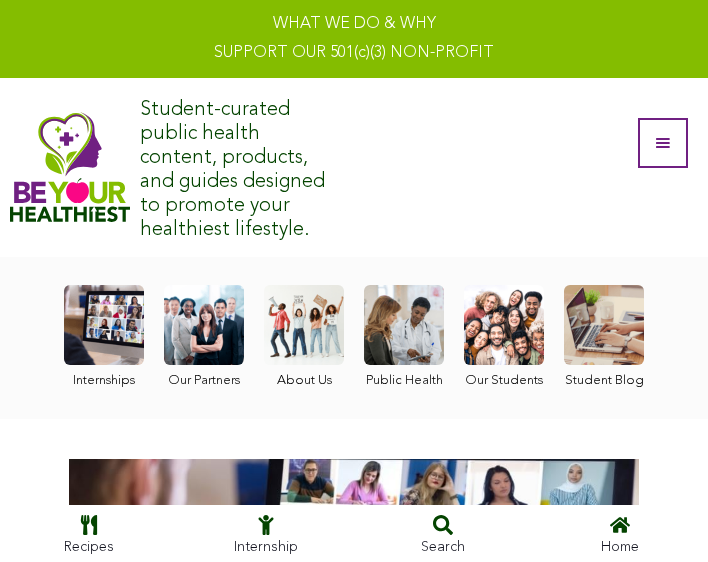 scroll, scrollTop: 749, scrollLeft: 0, axis: vertical 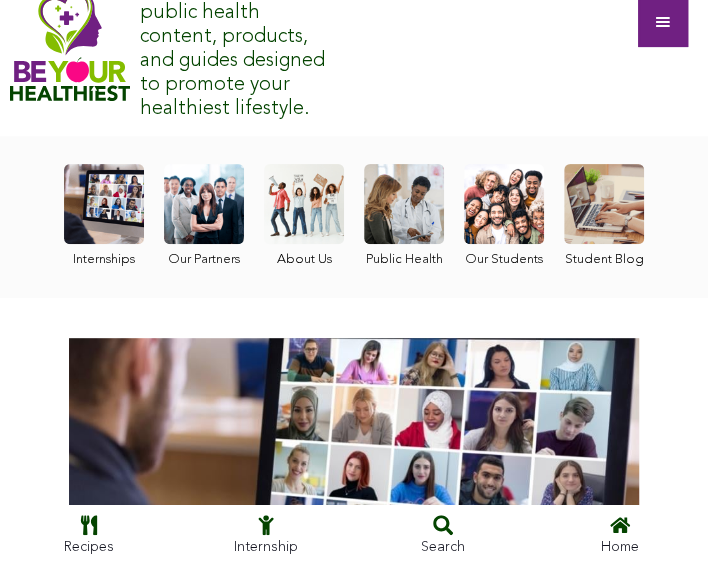 click at bounding box center (663, 22) 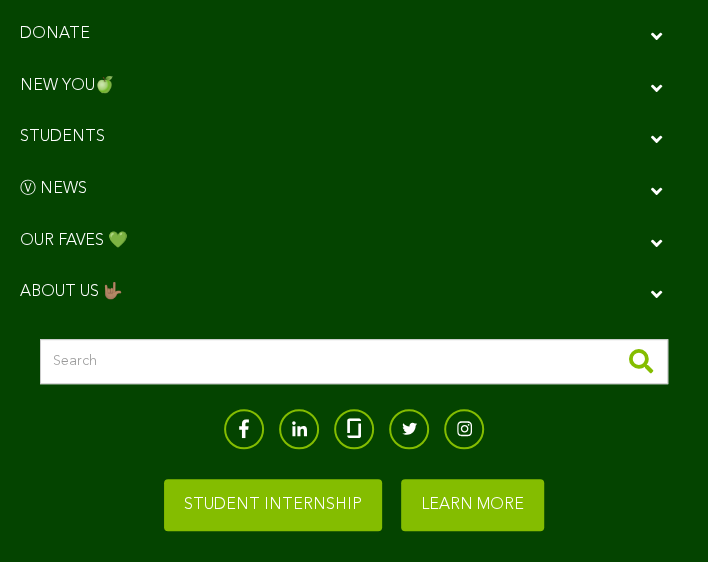 scroll, scrollTop: 188, scrollLeft: 0, axis: vertical 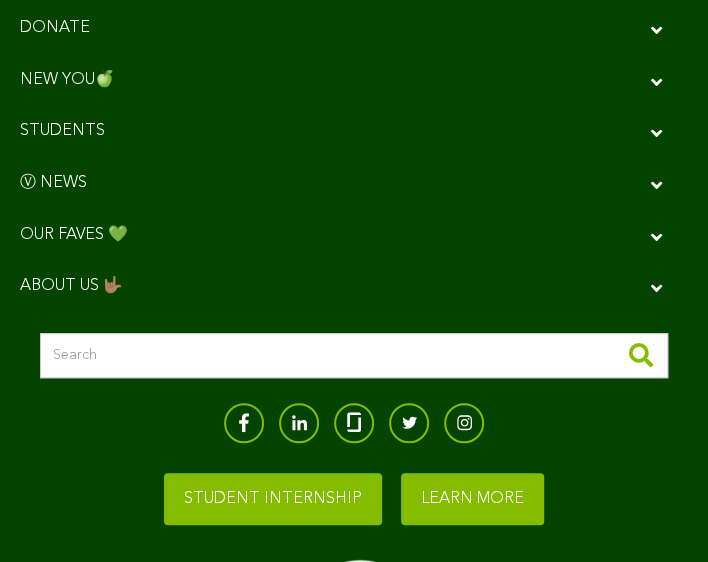 click at bounding box center [354, 286] 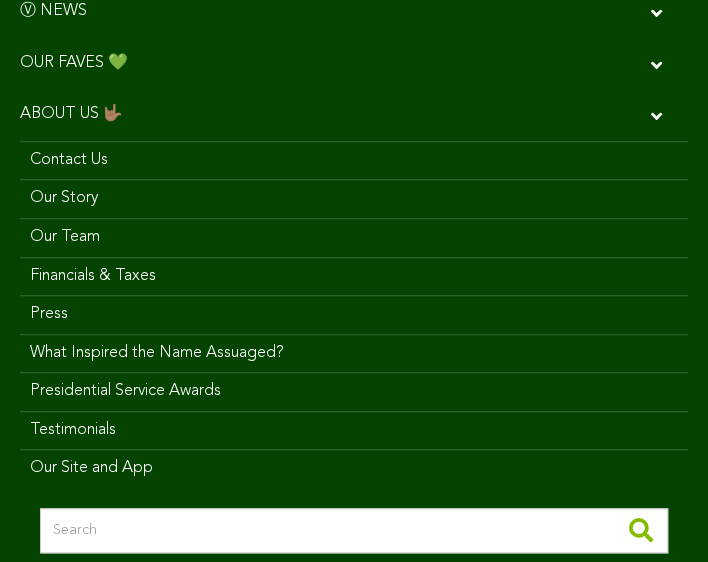 scroll, scrollTop: 363, scrollLeft: 0, axis: vertical 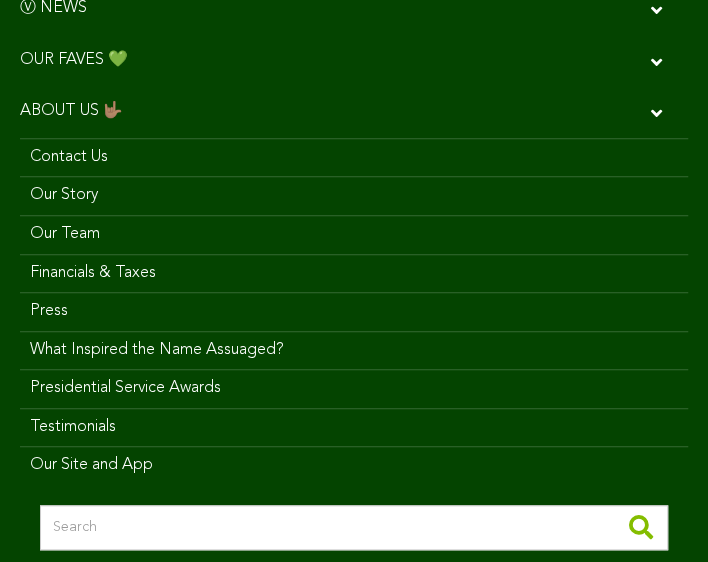click on "Press" at bounding box center (354, 311) 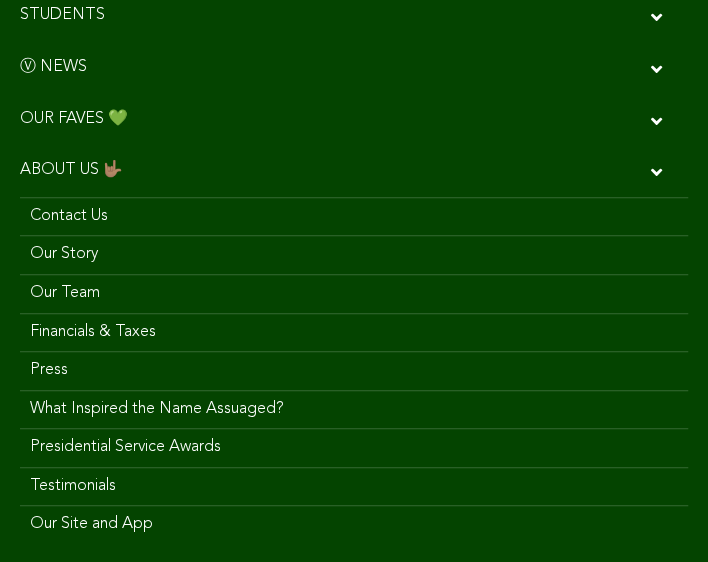 scroll, scrollTop: 296, scrollLeft: 0, axis: vertical 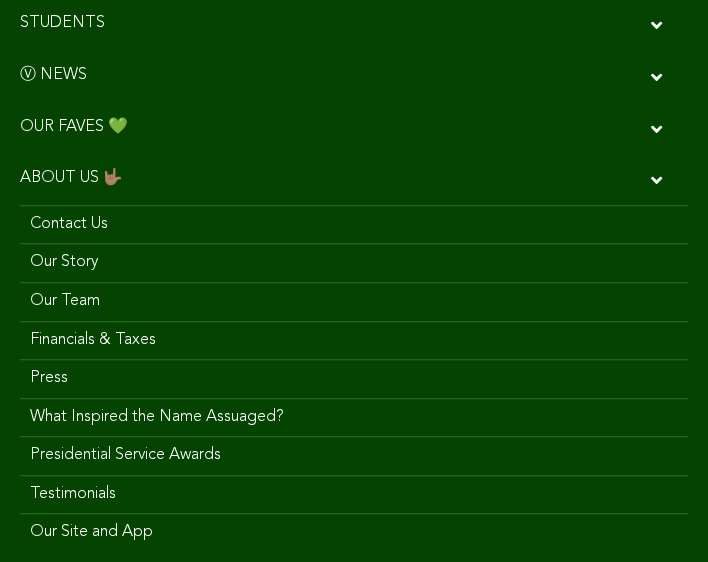 click on "Contact Us" at bounding box center (354, 224) 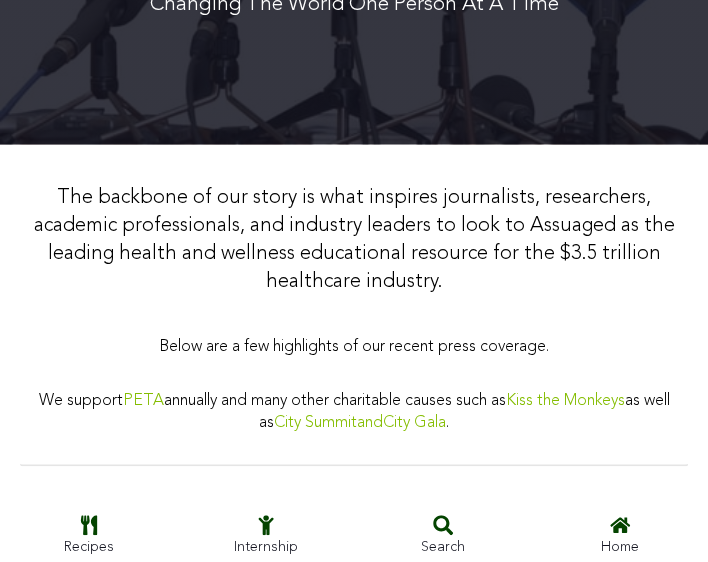 scroll, scrollTop: 605, scrollLeft: 0, axis: vertical 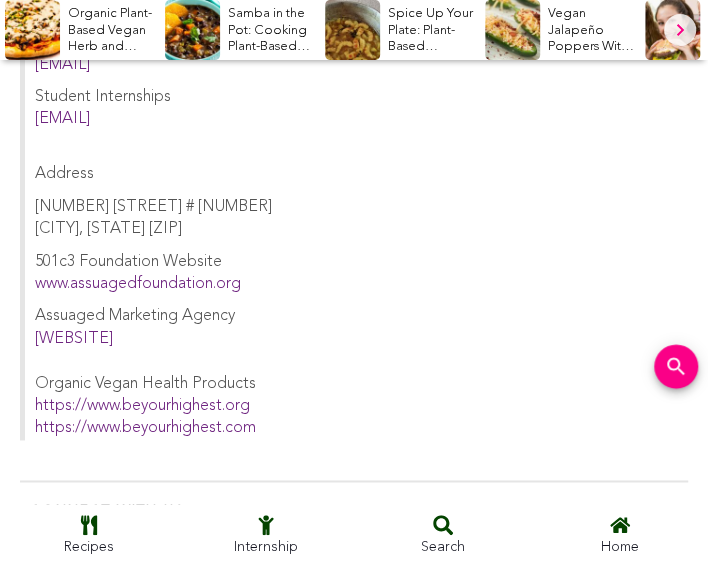 click on "Assuaged Marketing Agency www.assuagedmarketing.com Organic Vegan Health Products https://www.beyourhighest.org   https://www.beyourhighest.com" at bounding box center [361, 372] 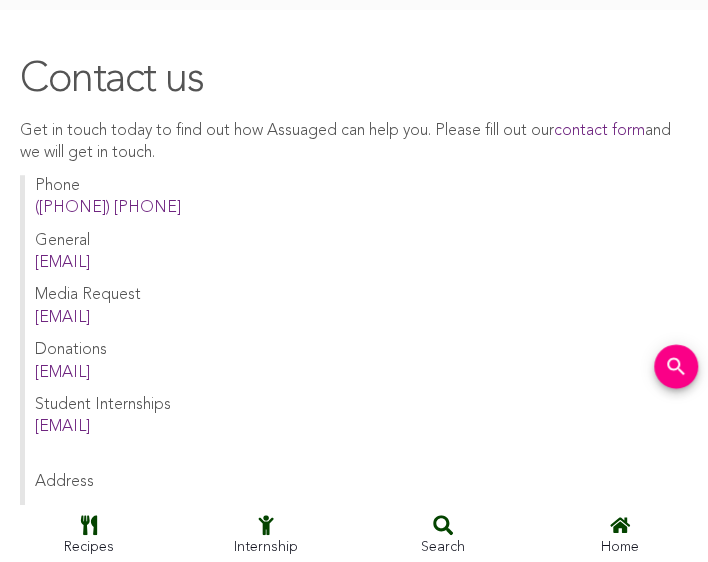scroll, scrollTop: 411, scrollLeft: 0, axis: vertical 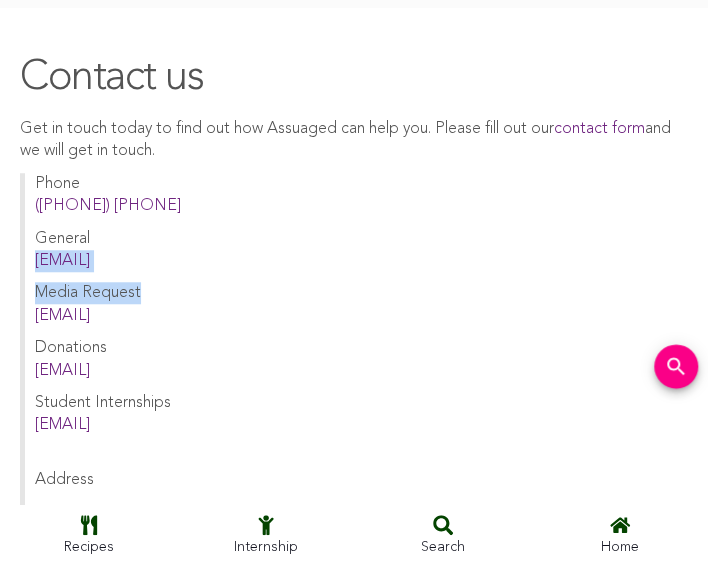 drag, startPoint x: 28, startPoint y: 254, endPoint x: 236, endPoint y: 273, distance: 208.86598 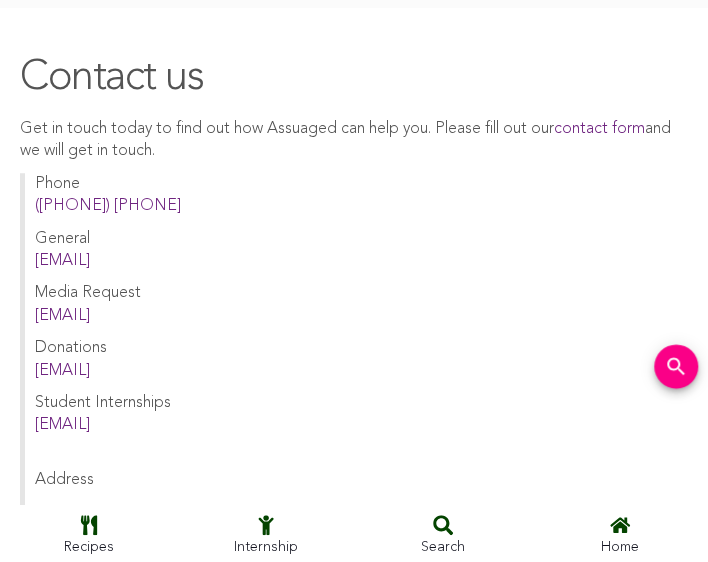 drag, startPoint x: 24, startPoint y: 254, endPoint x: 214, endPoint y: 267, distance: 190.44421 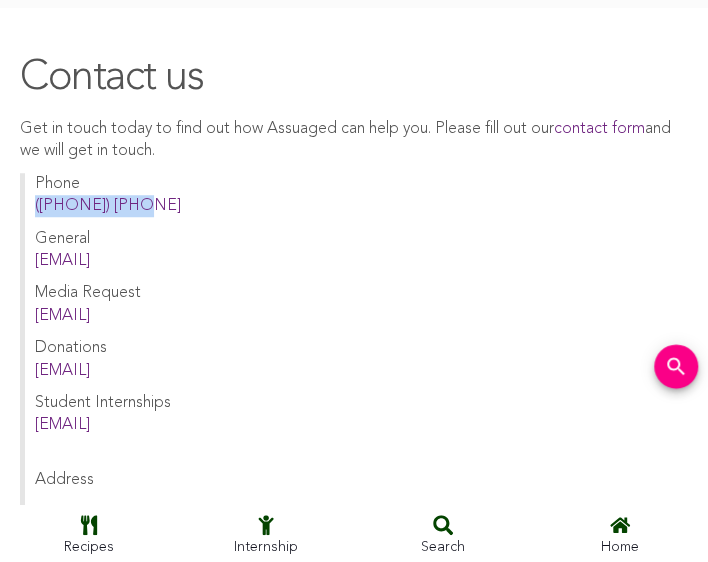drag, startPoint x: 25, startPoint y: 197, endPoint x: 195, endPoint y: 200, distance: 170.02647 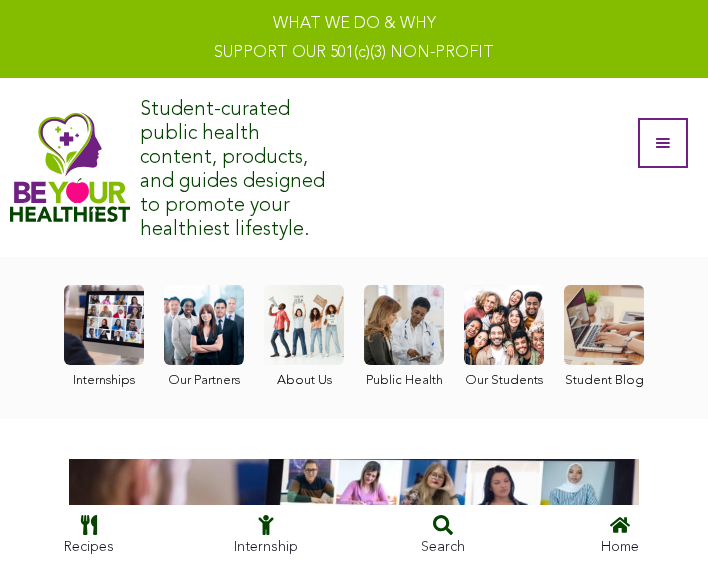 scroll, scrollTop: 683, scrollLeft: 0, axis: vertical 